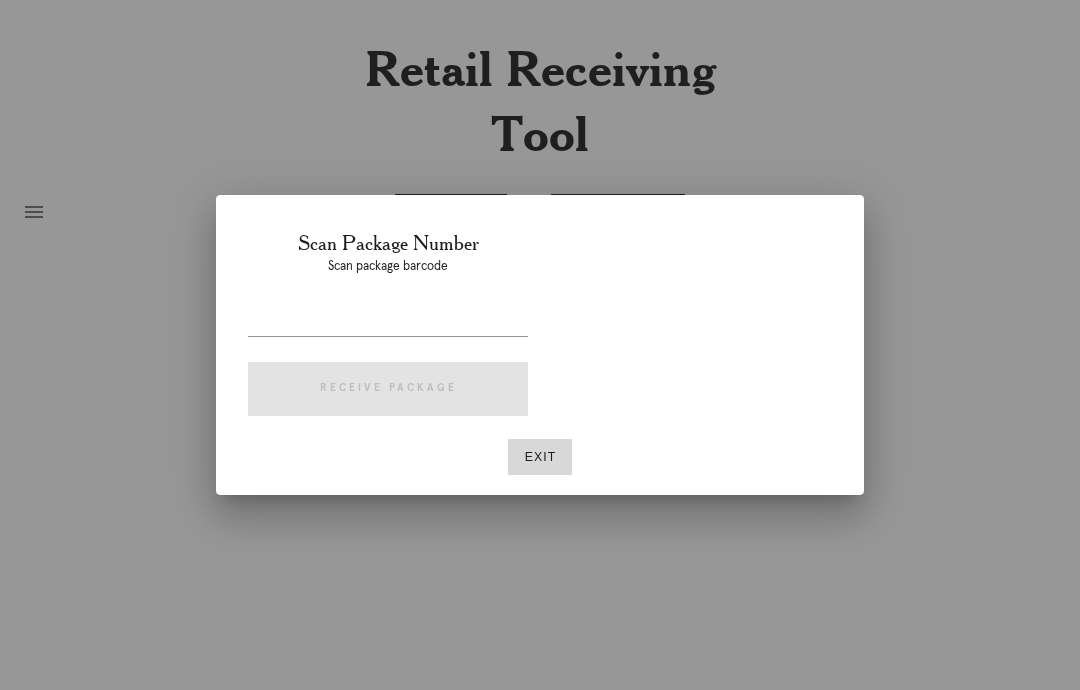 scroll, scrollTop: 0, scrollLeft: 0, axis: both 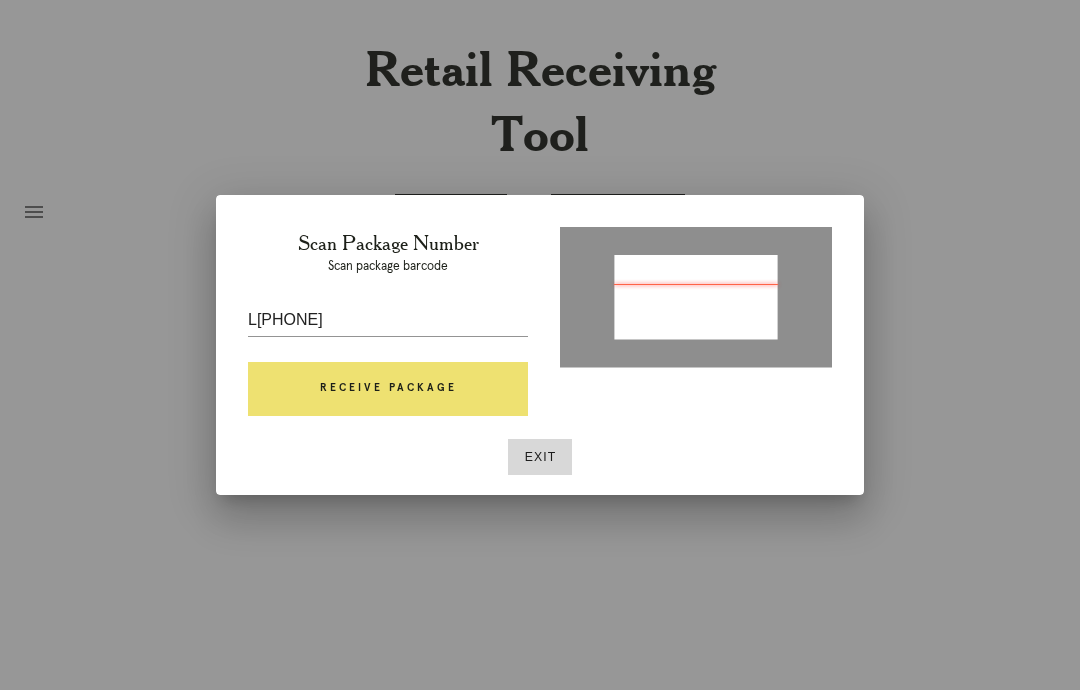 click on "Exit" at bounding box center (540, 457) 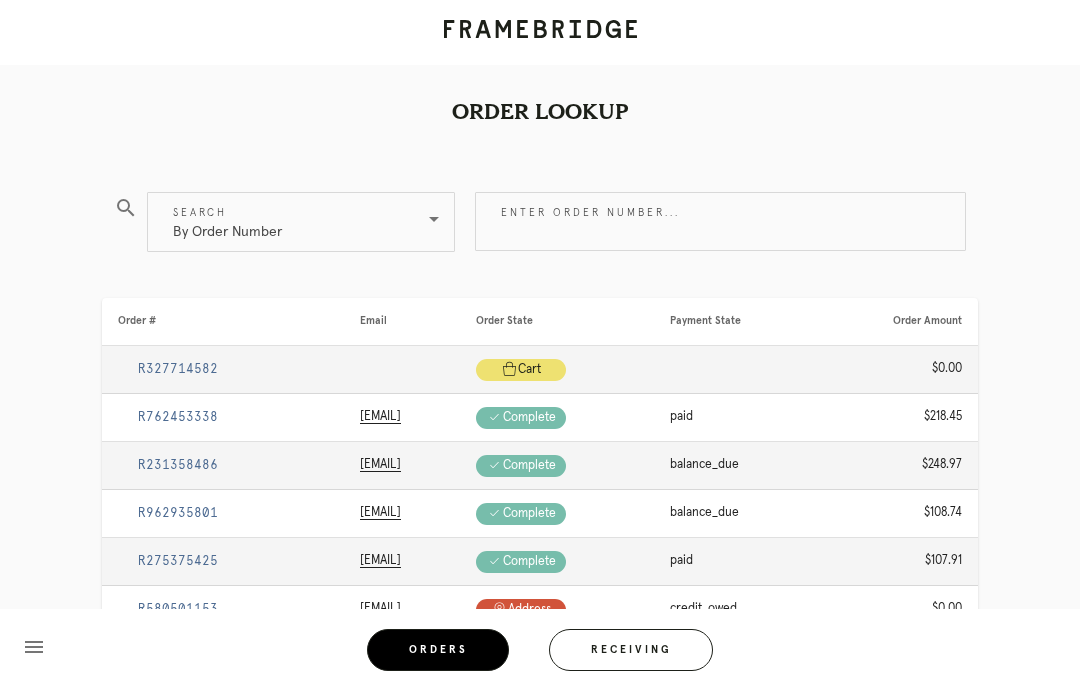 click on "Receiving" at bounding box center (631, 650) 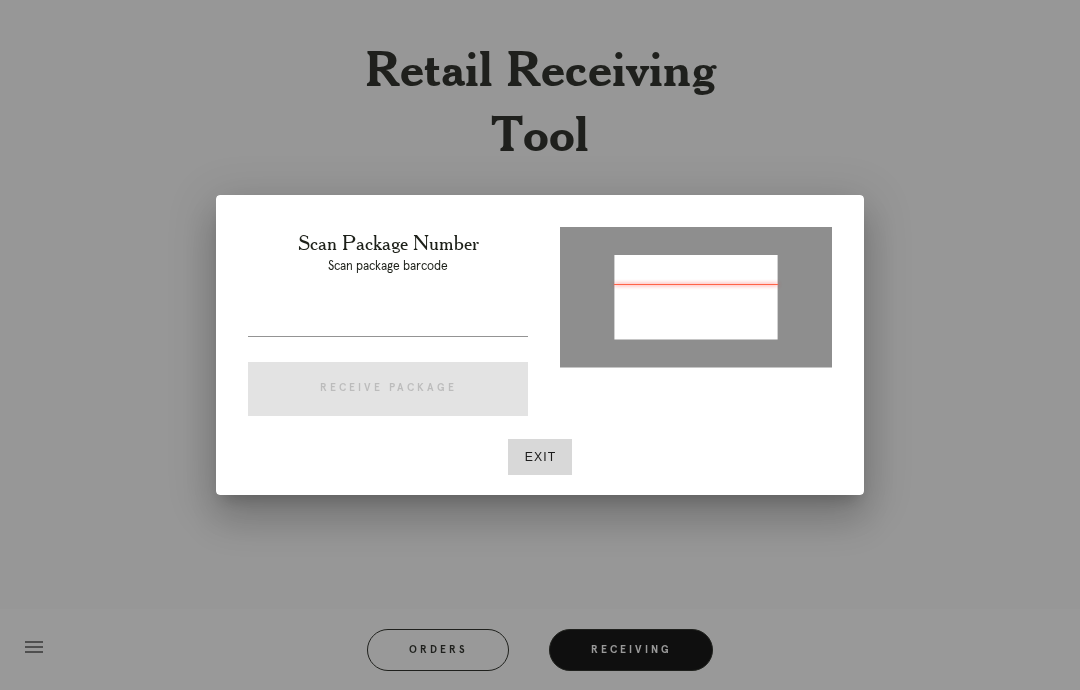 click on "Exit" at bounding box center (540, 457) 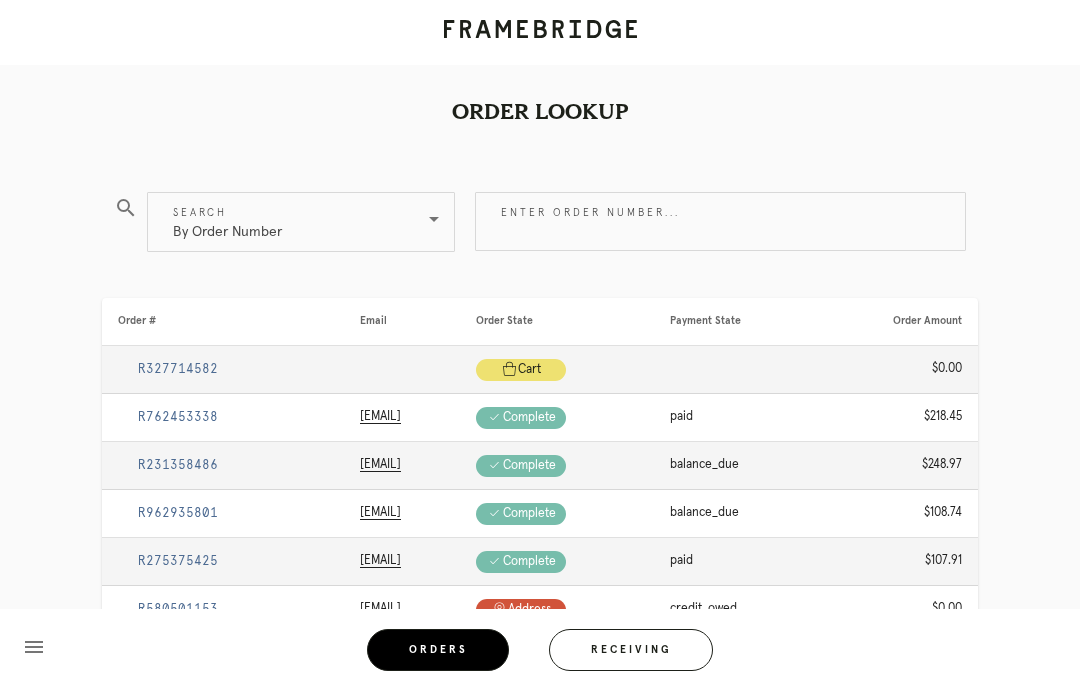 click on "Receiving" at bounding box center (631, 650) 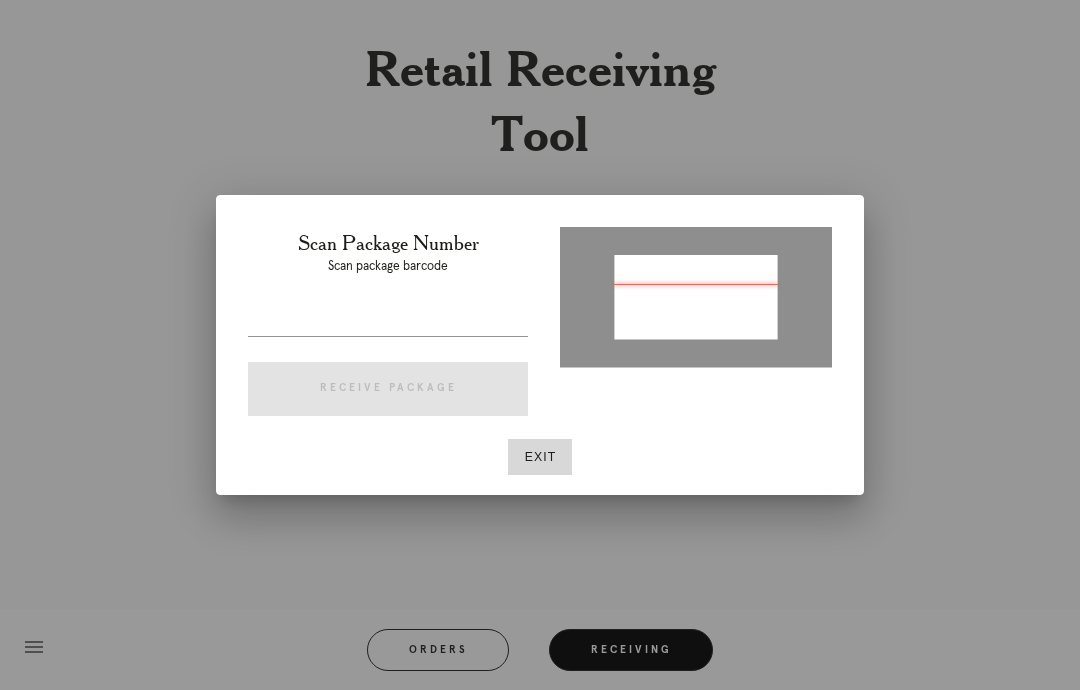 click on "Exit" at bounding box center (540, 457) 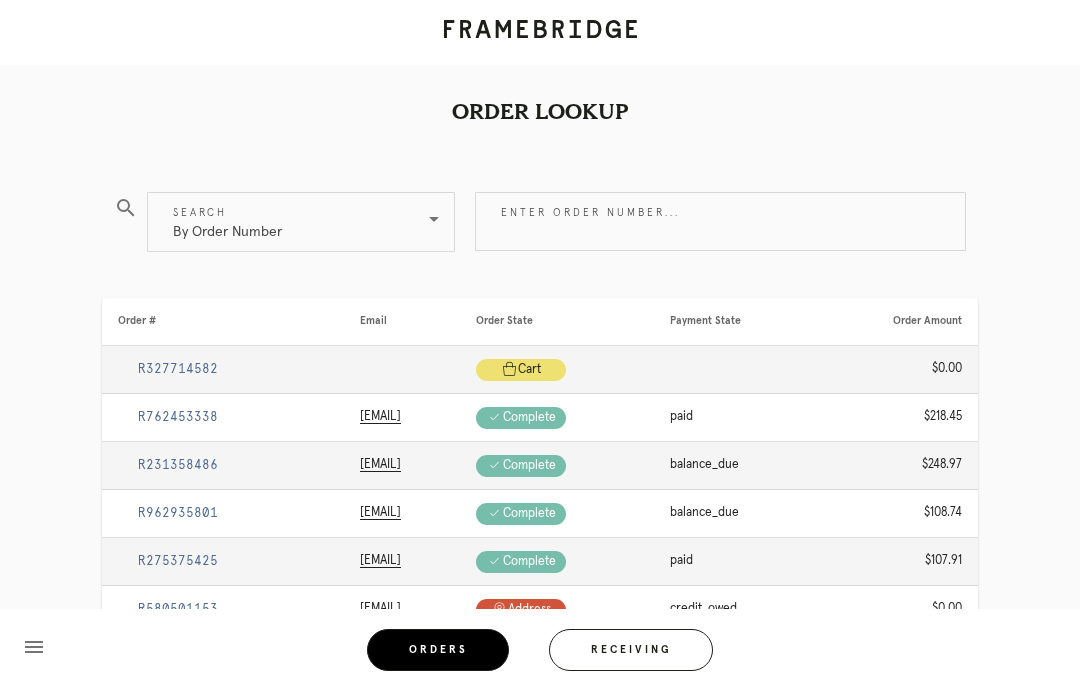 click on "Receiving" at bounding box center [631, 650] 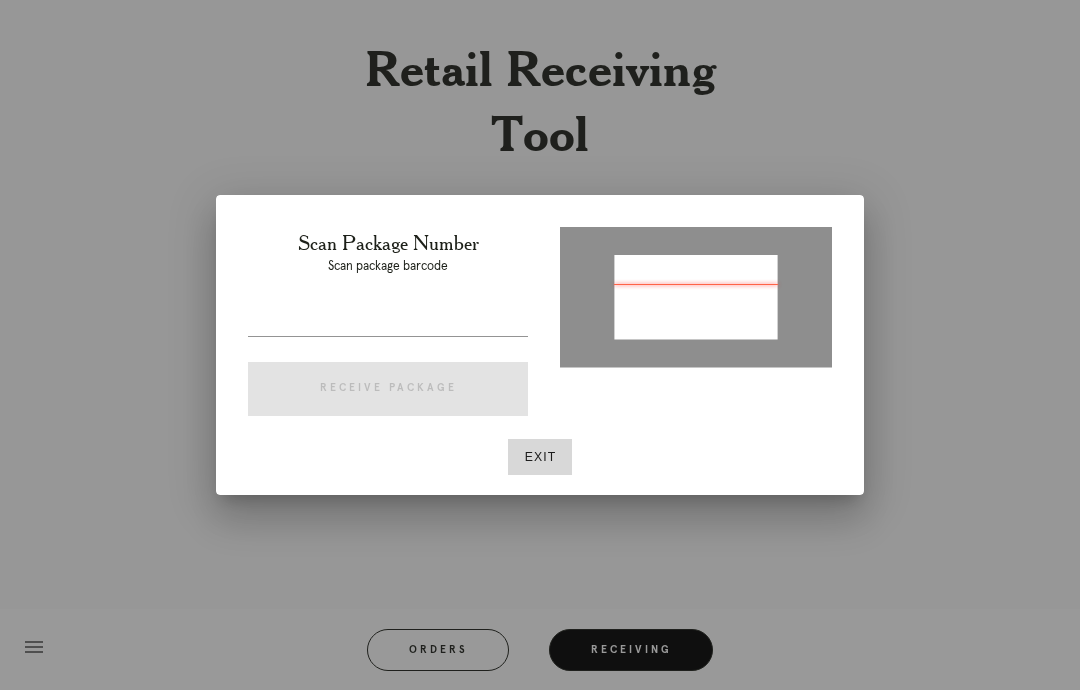 click at bounding box center (540, 345) 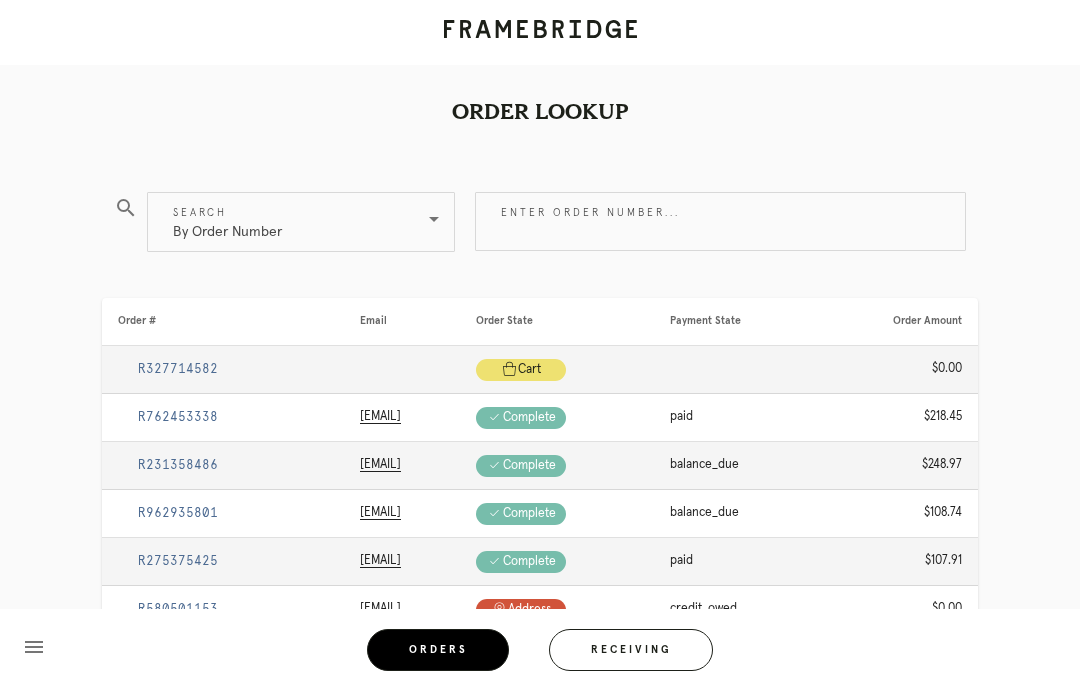 click on "Receiving" at bounding box center (631, 650) 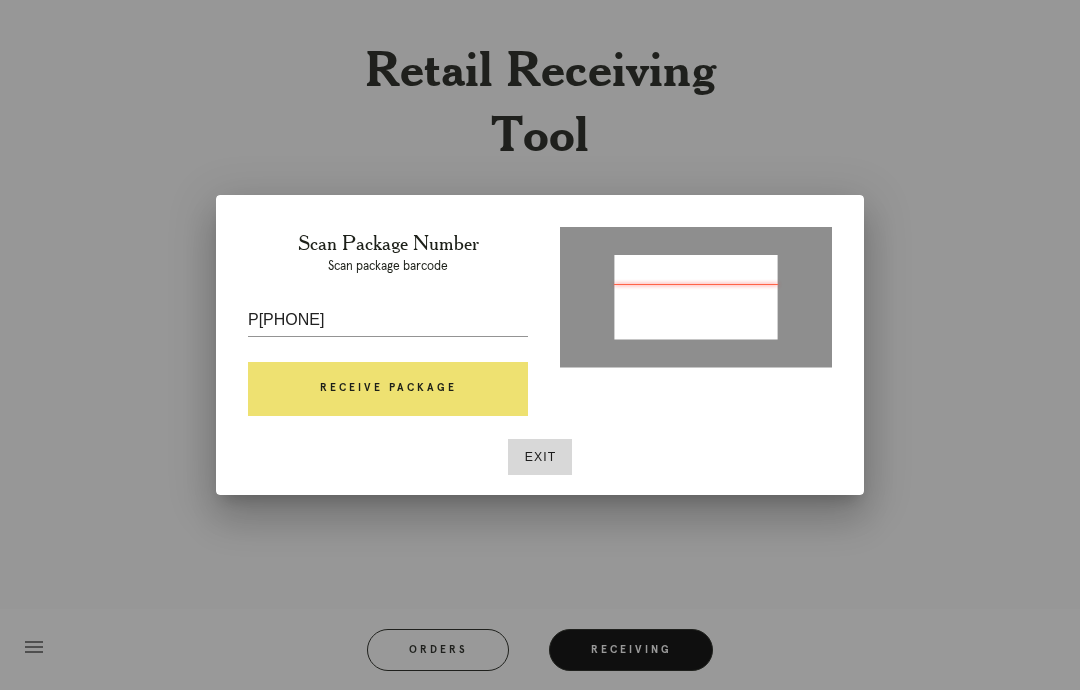 click on "Receive Package" at bounding box center [388, 389] 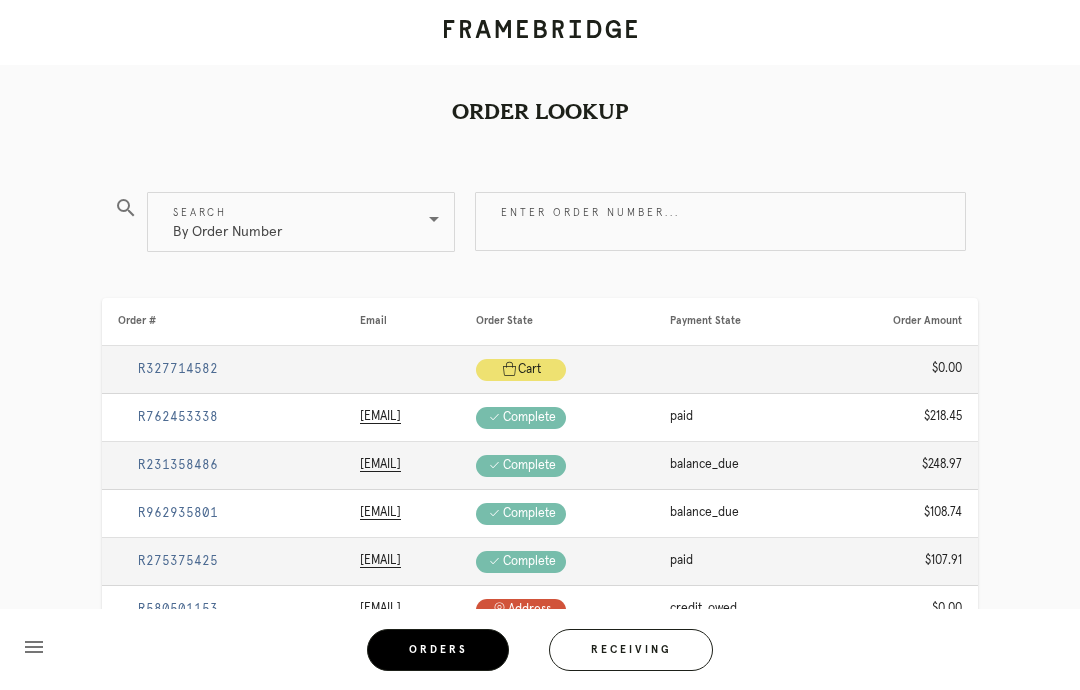 click on "Receiving" at bounding box center (631, 650) 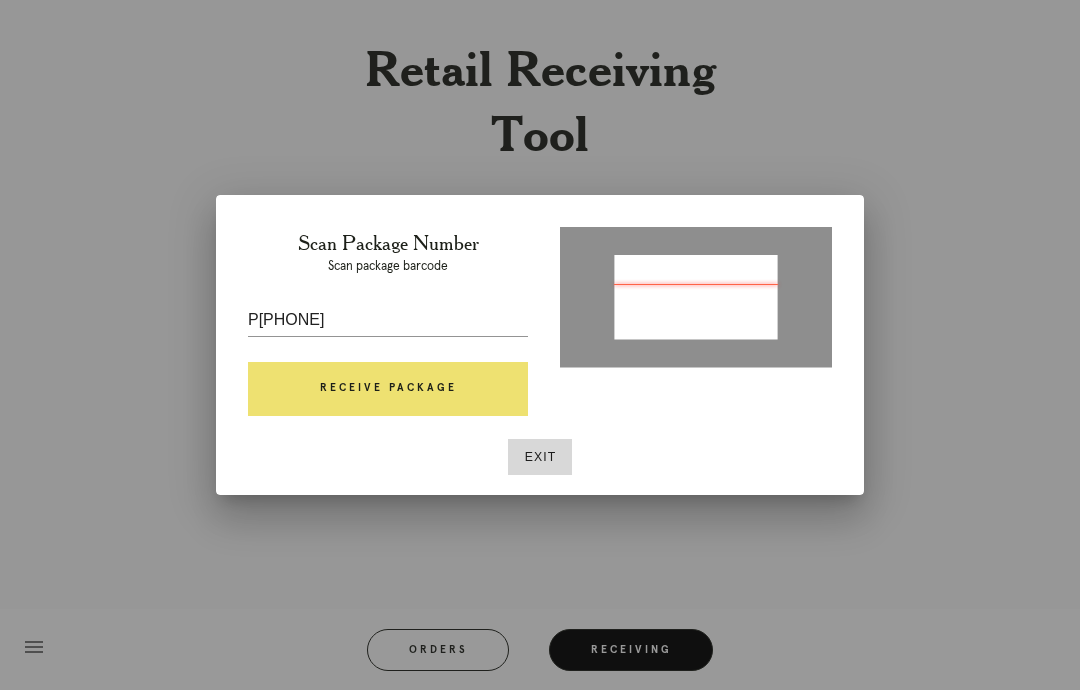 click on "Receive Package" at bounding box center [388, 389] 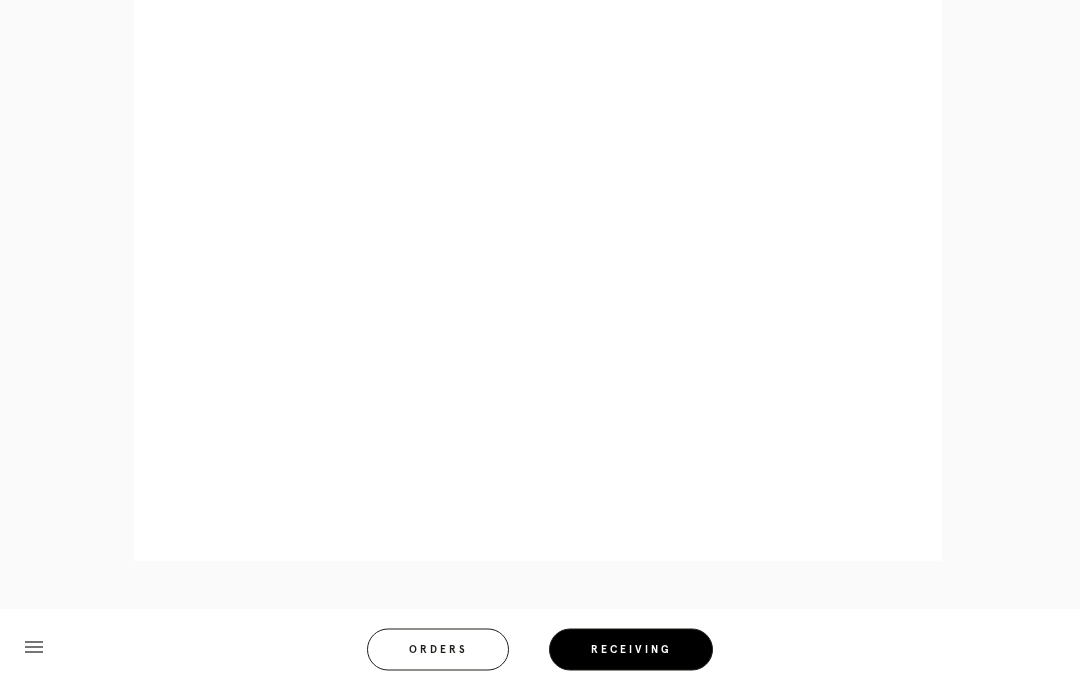 scroll, scrollTop: 929, scrollLeft: 0, axis: vertical 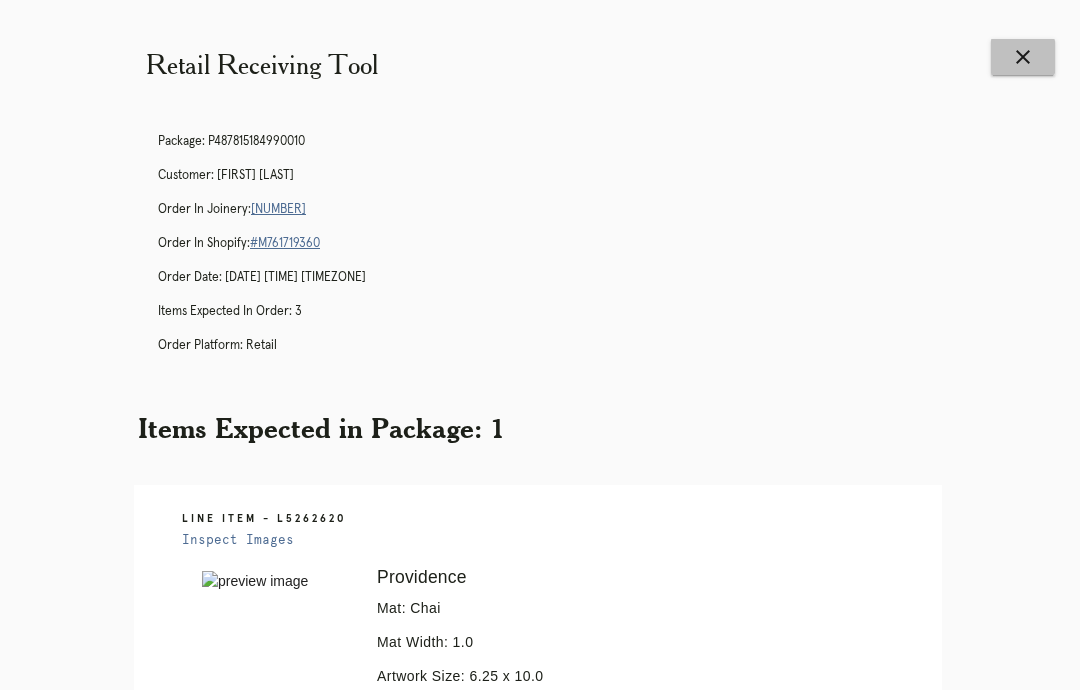 click on "close" at bounding box center [1023, 57] 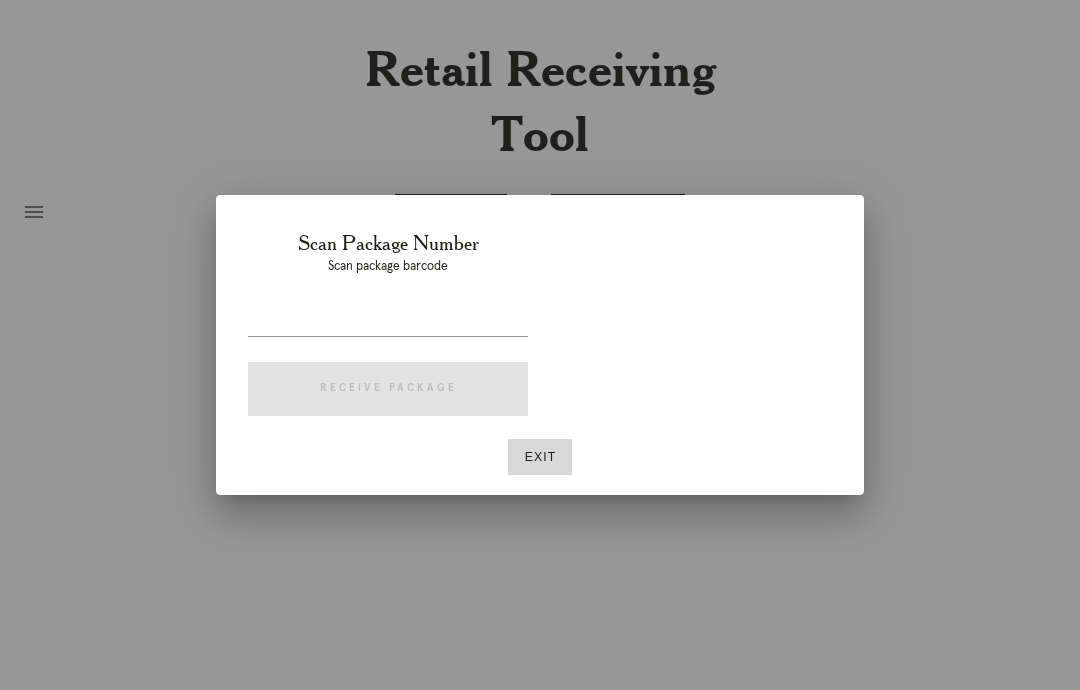 scroll, scrollTop: 0, scrollLeft: 0, axis: both 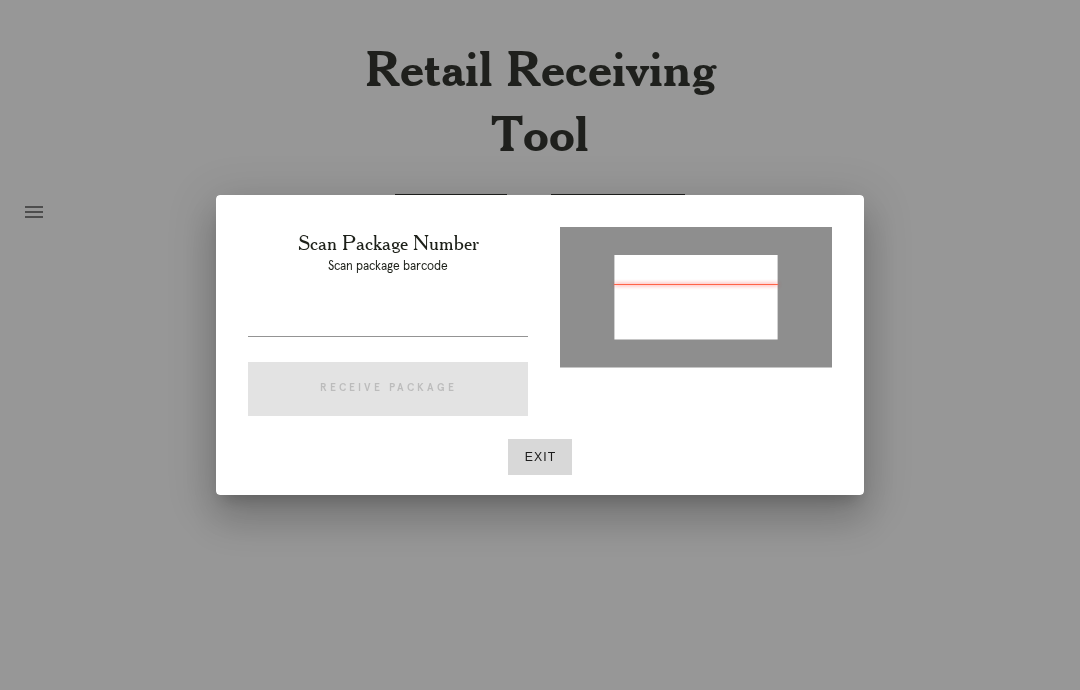 click at bounding box center [540, 345] 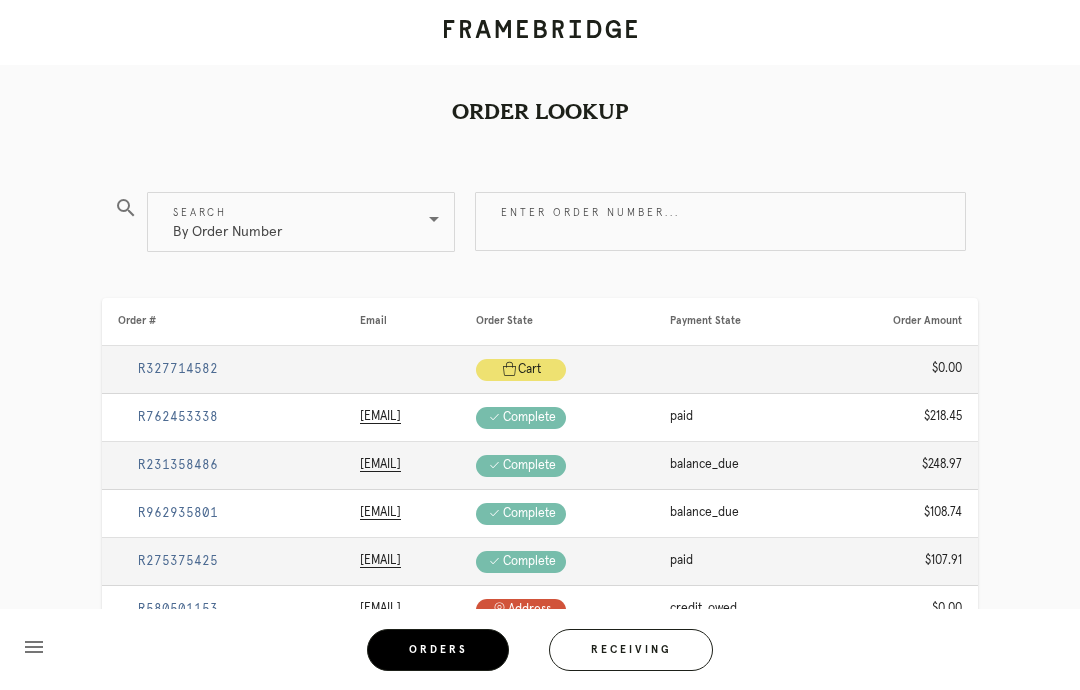 click on "Receiving" at bounding box center [631, 650] 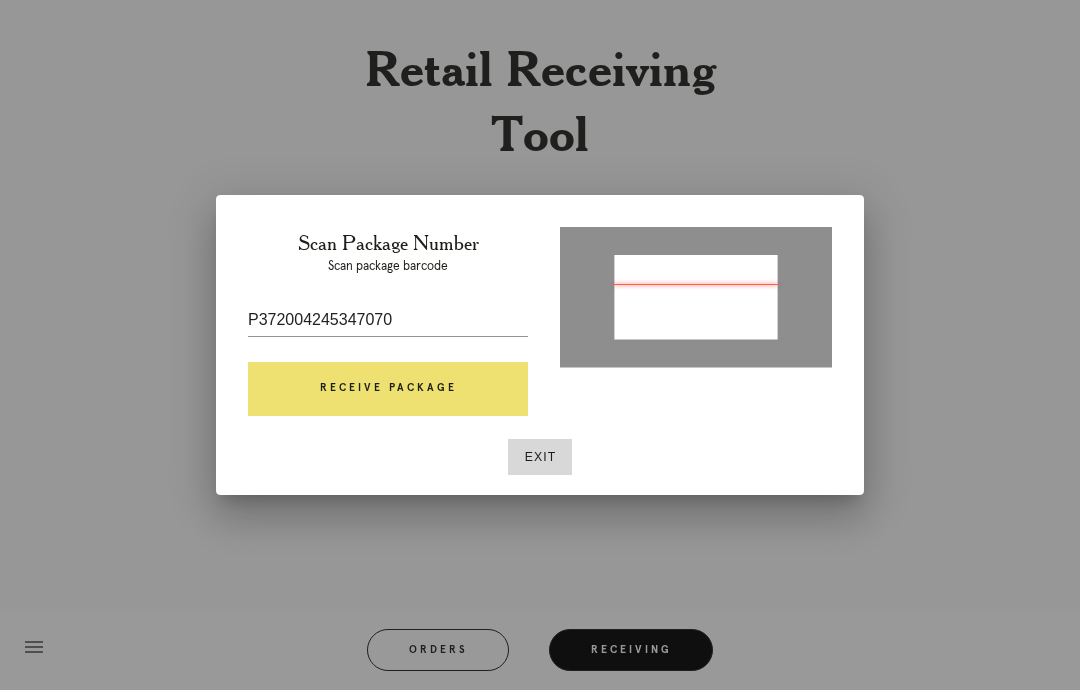 click on "Receive Package" at bounding box center [388, 389] 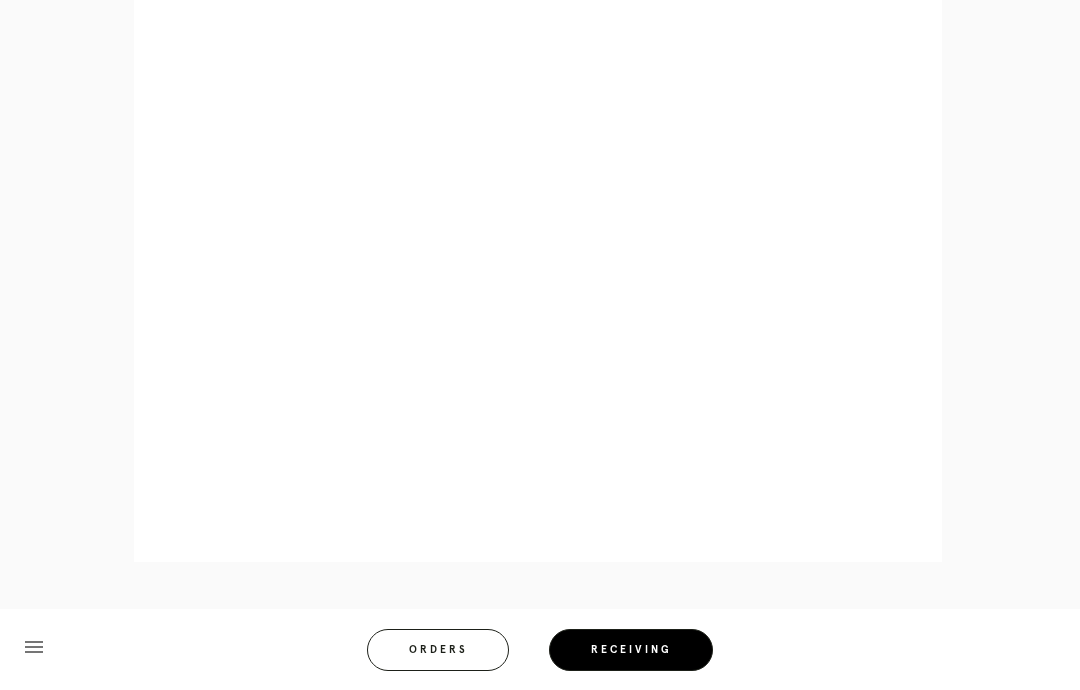 scroll, scrollTop: 893, scrollLeft: 0, axis: vertical 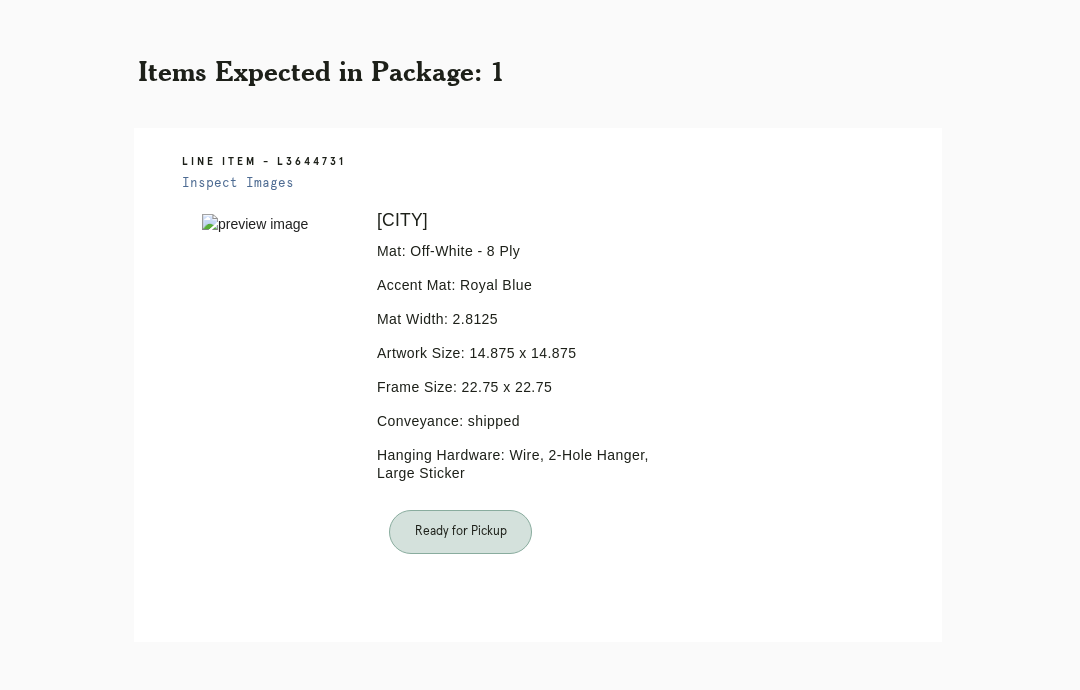 click on "Receiving" at bounding box center (618, 770) 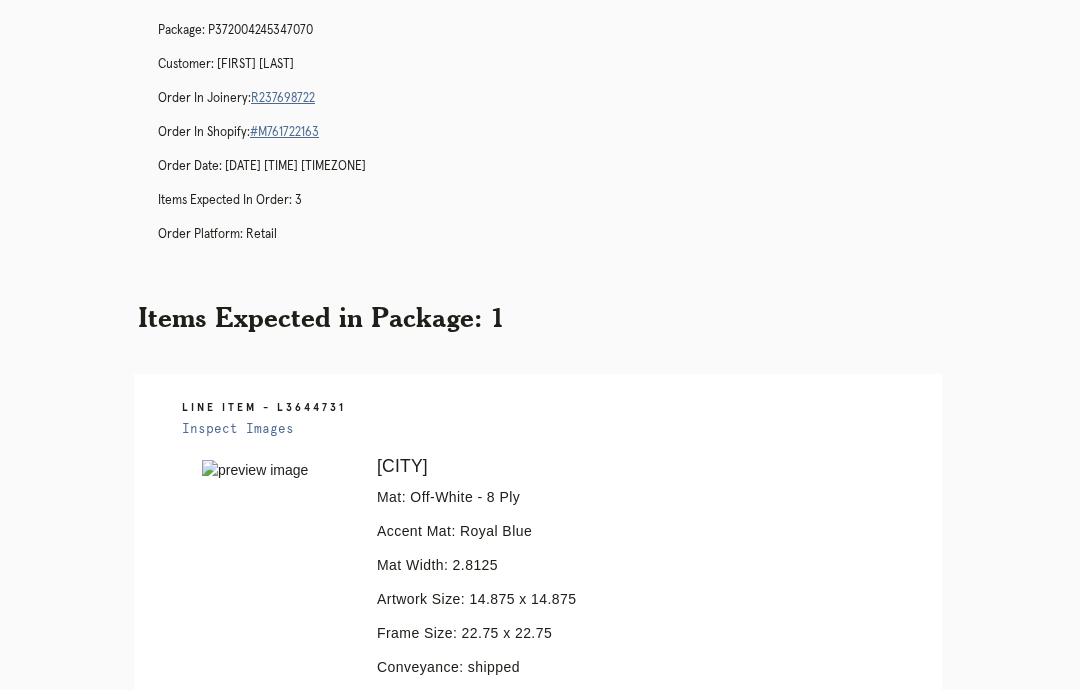 scroll, scrollTop: 0, scrollLeft: 0, axis: both 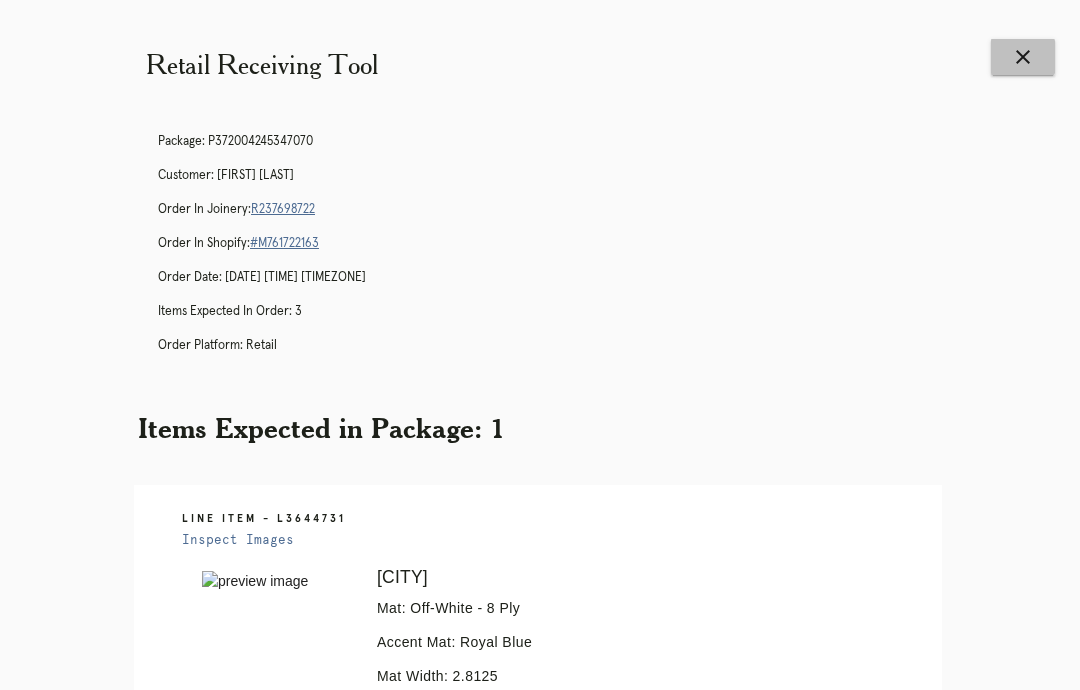 click on "close" at bounding box center [1023, 57] 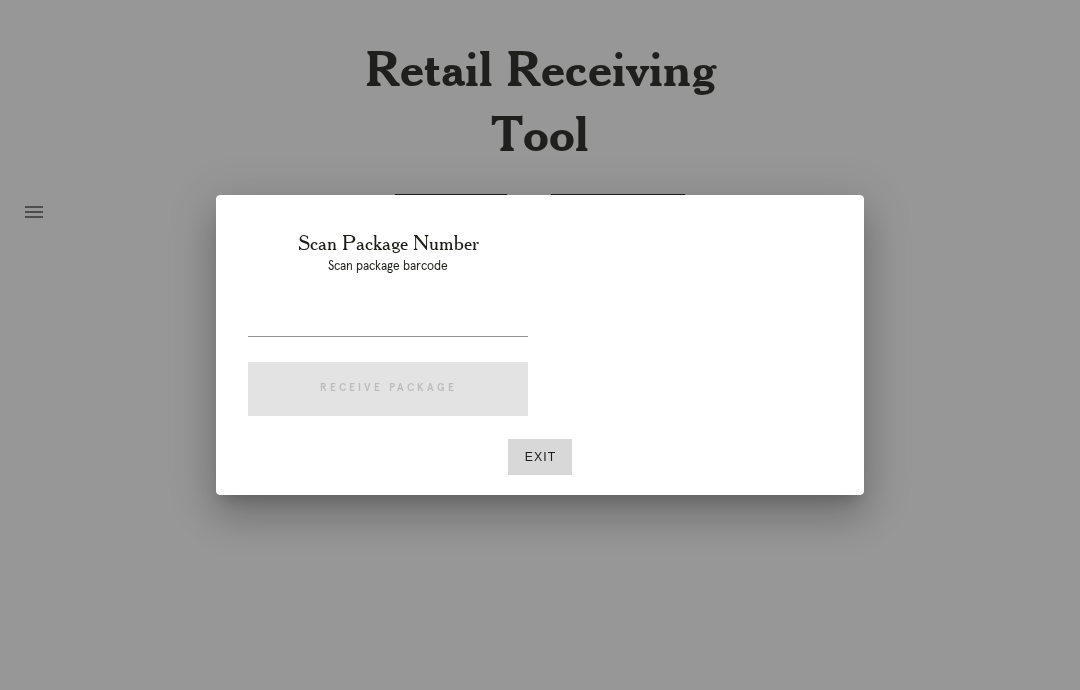 scroll, scrollTop: 0, scrollLeft: 0, axis: both 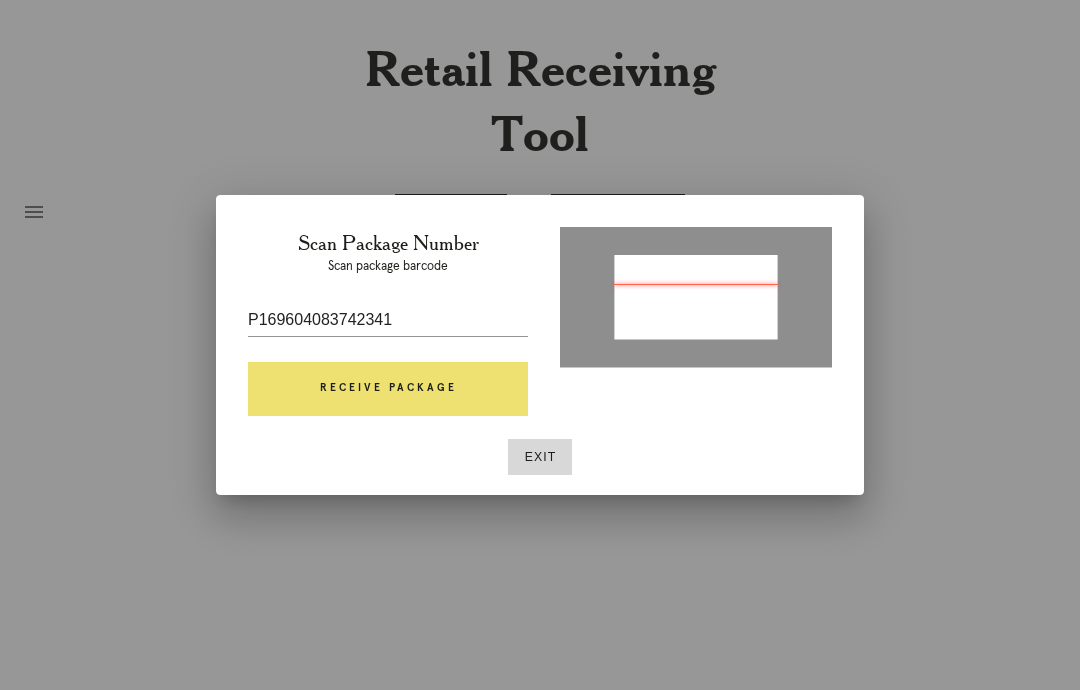 click on "Receive Package" at bounding box center (388, 389) 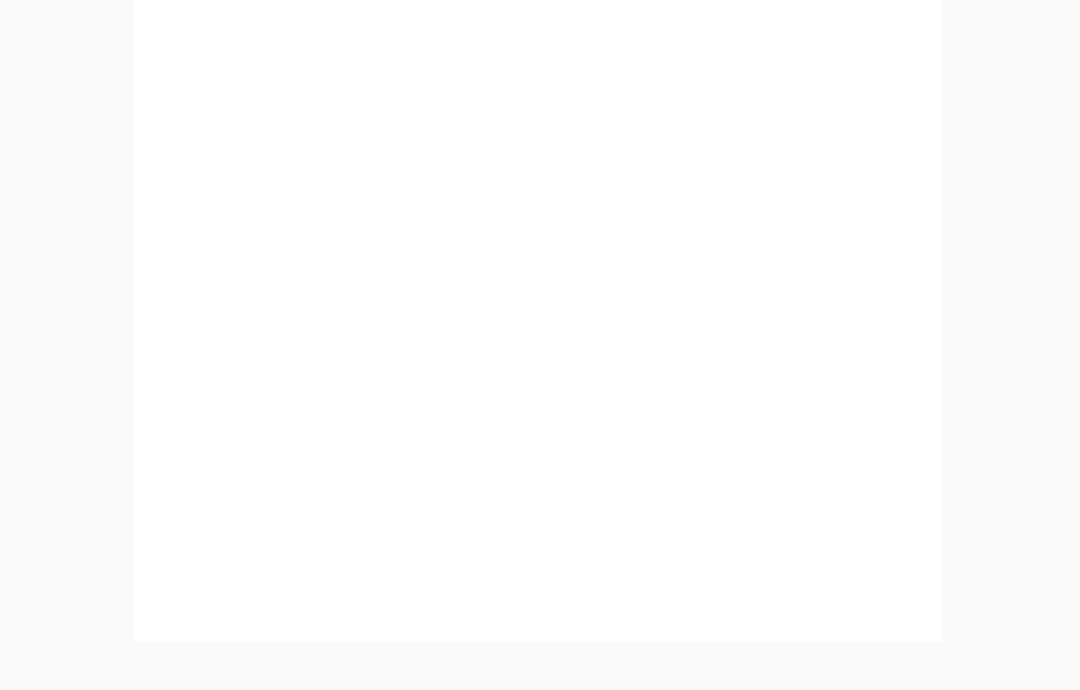 scroll, scrollTop: 859, scrollLeft: 0, axis: vertical 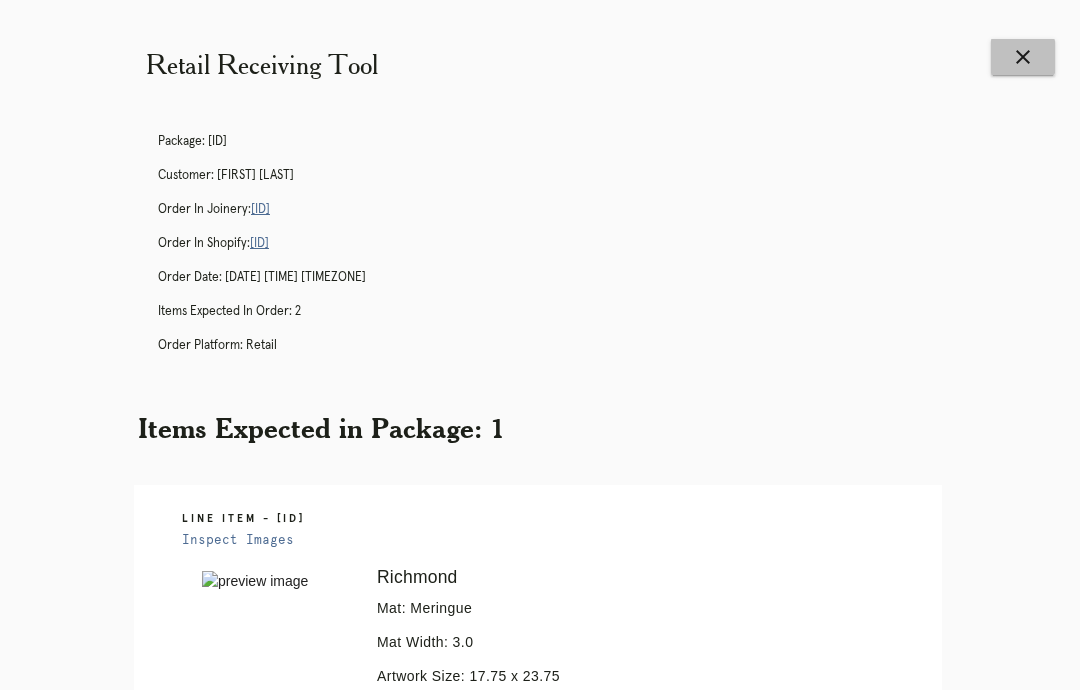 click on "close" at bounding box center [1023, 57] 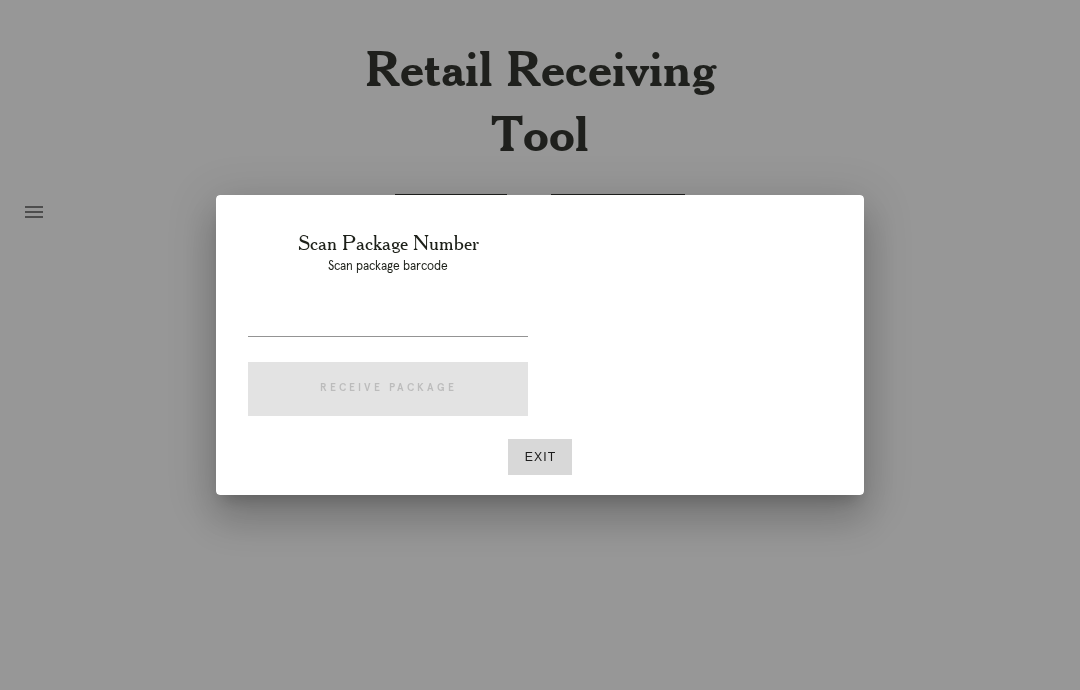 scroll, scrollTop: 0, scrollLeft: 0, axis: both 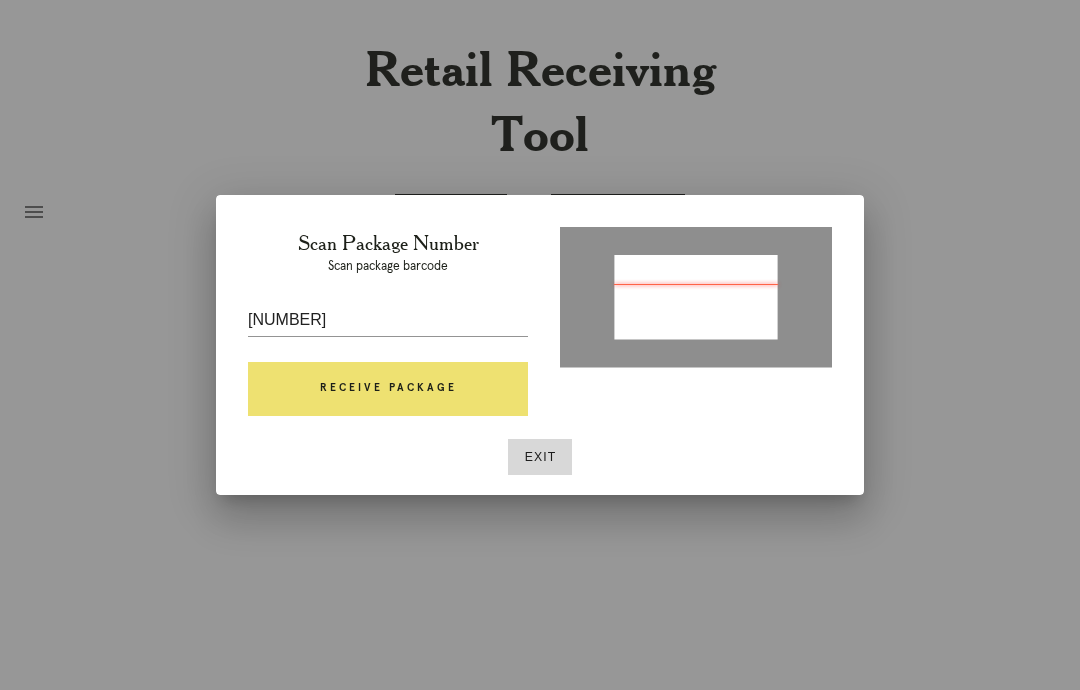 click on "Receive Package" at bounding box center [388, 389] 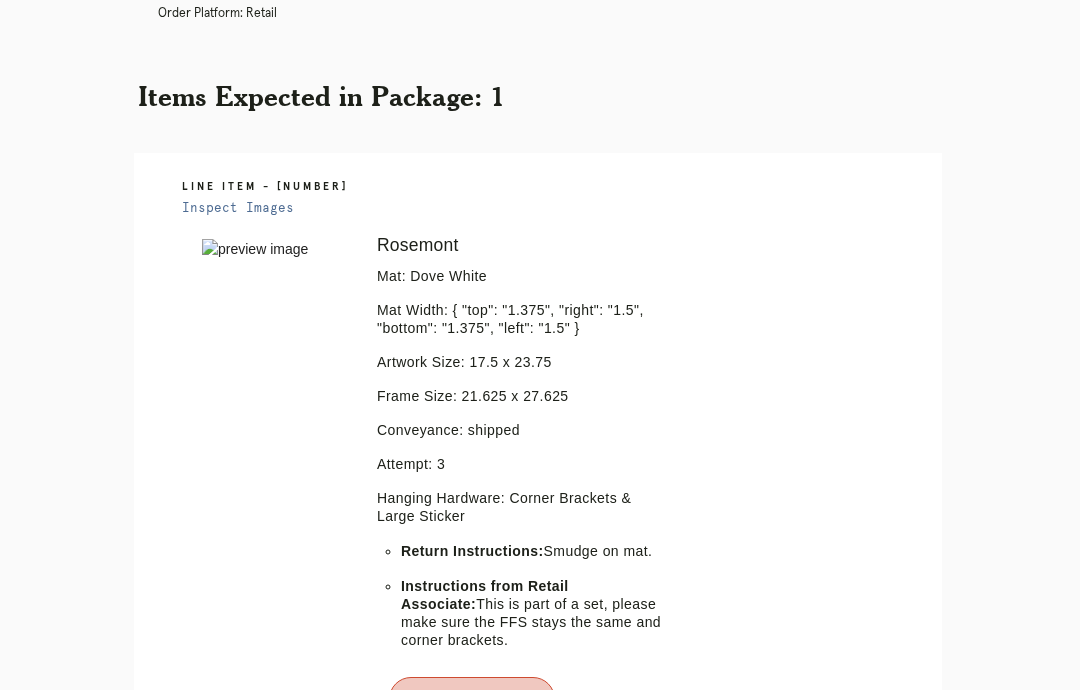 scroll, scrollTop: 0, scrollLeft: 0, axis: both 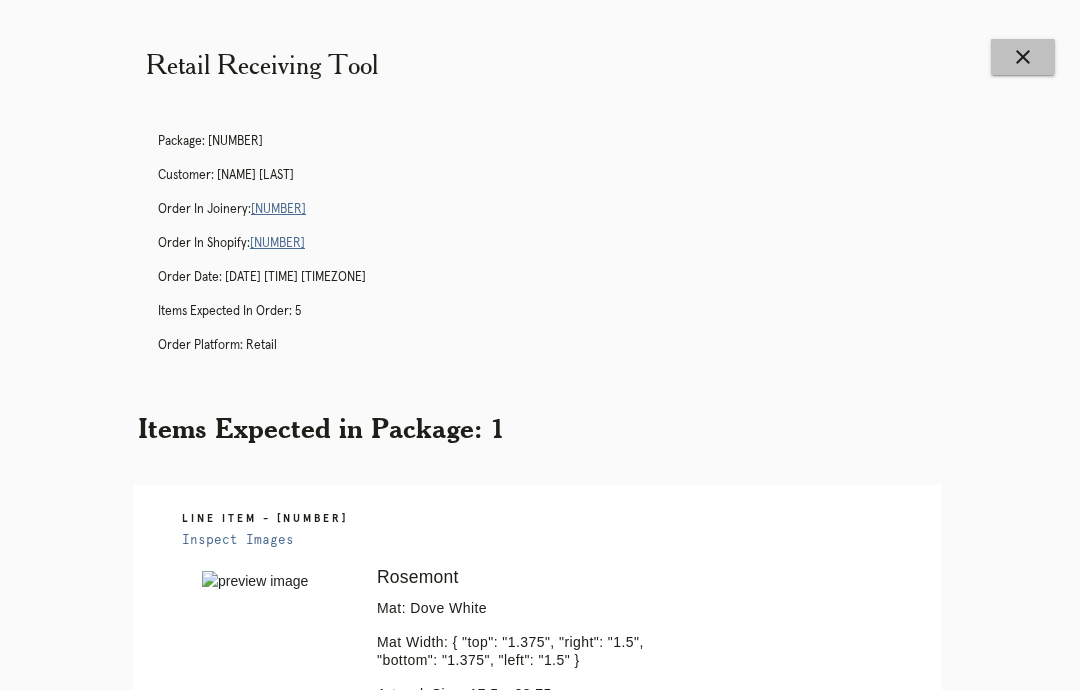 click on "close" at bounding box center [1023, 57] 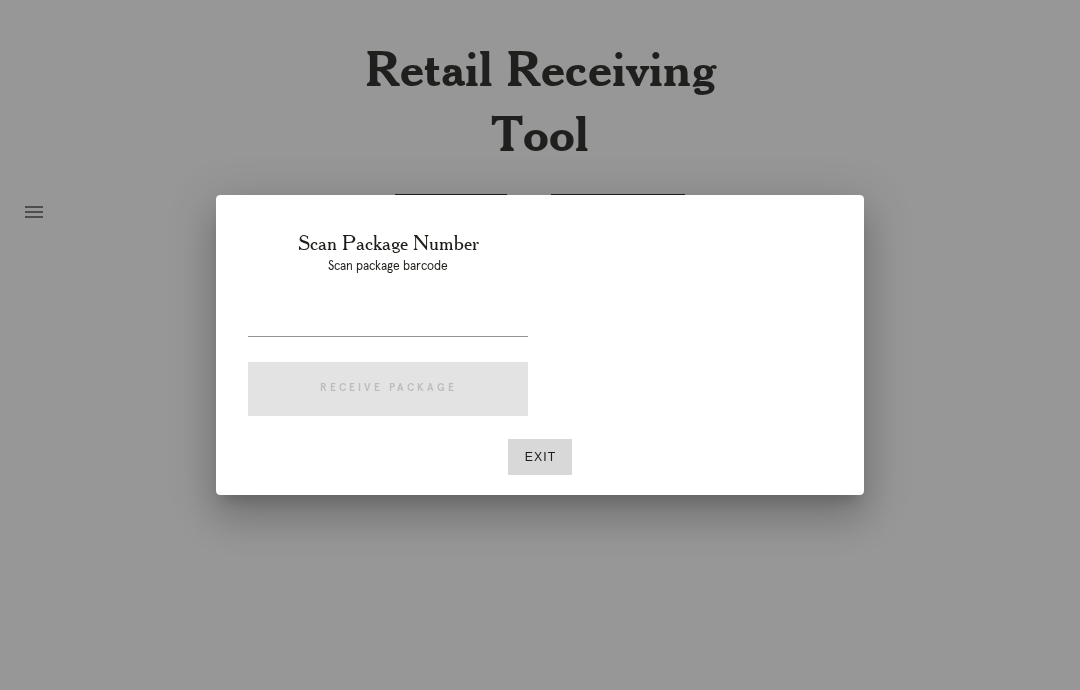 scroll, scrollTop: 0, scrollLeft: 0, axis: both 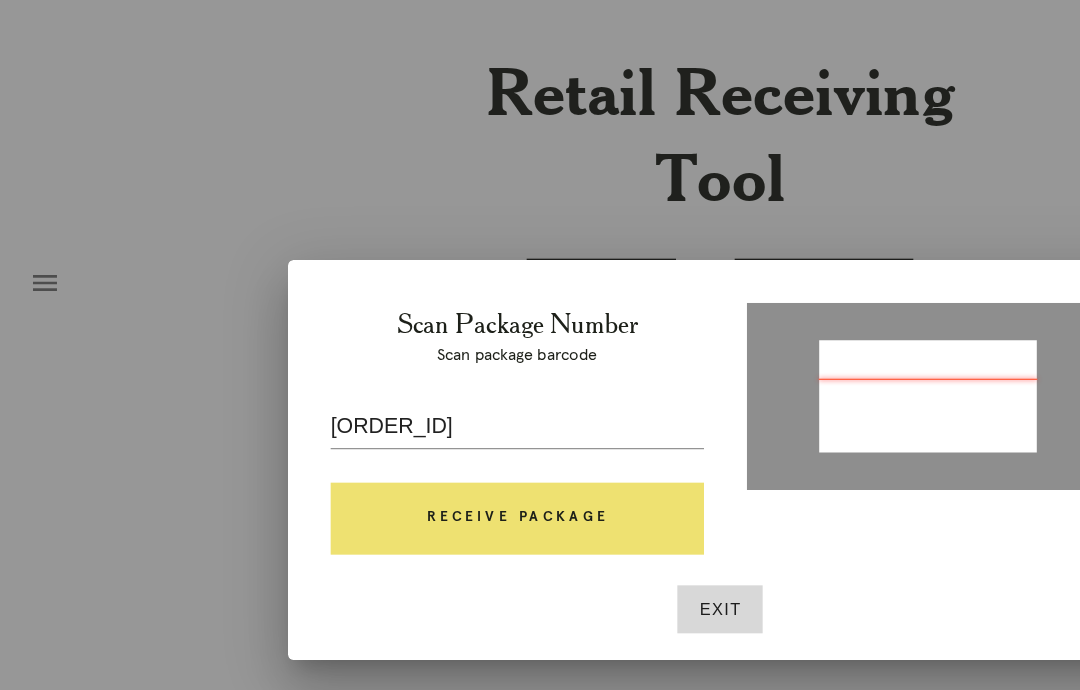 click on "Receive Package" at bounding box center (388, 389) 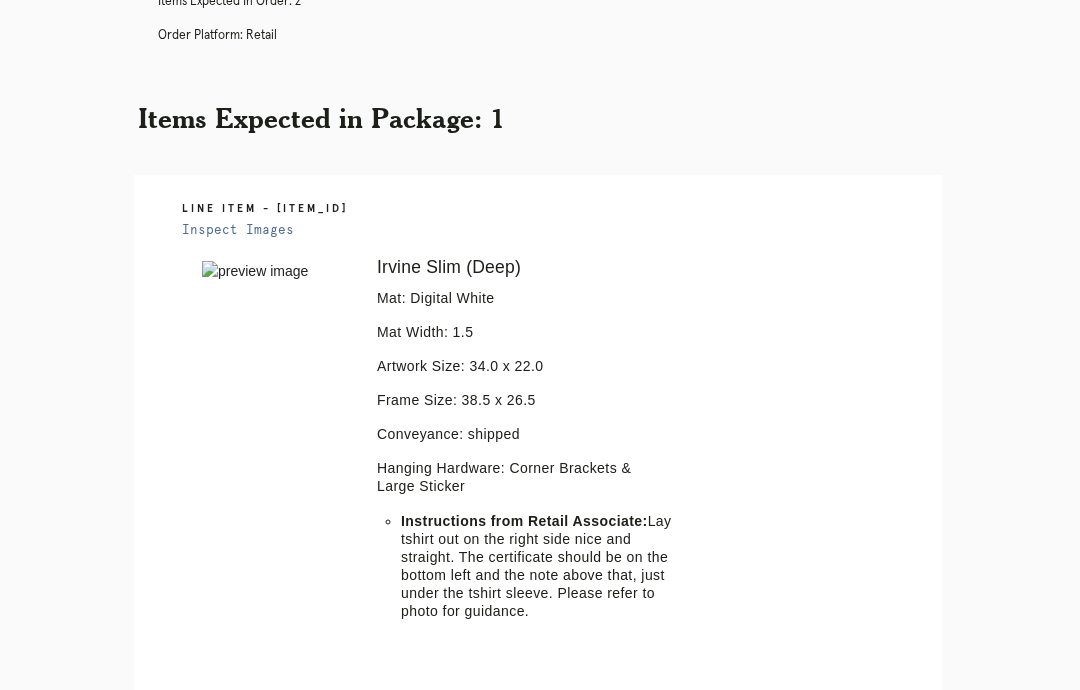 scroll, scrollTop: 390, scrollLeft: 0, axis: vertical 